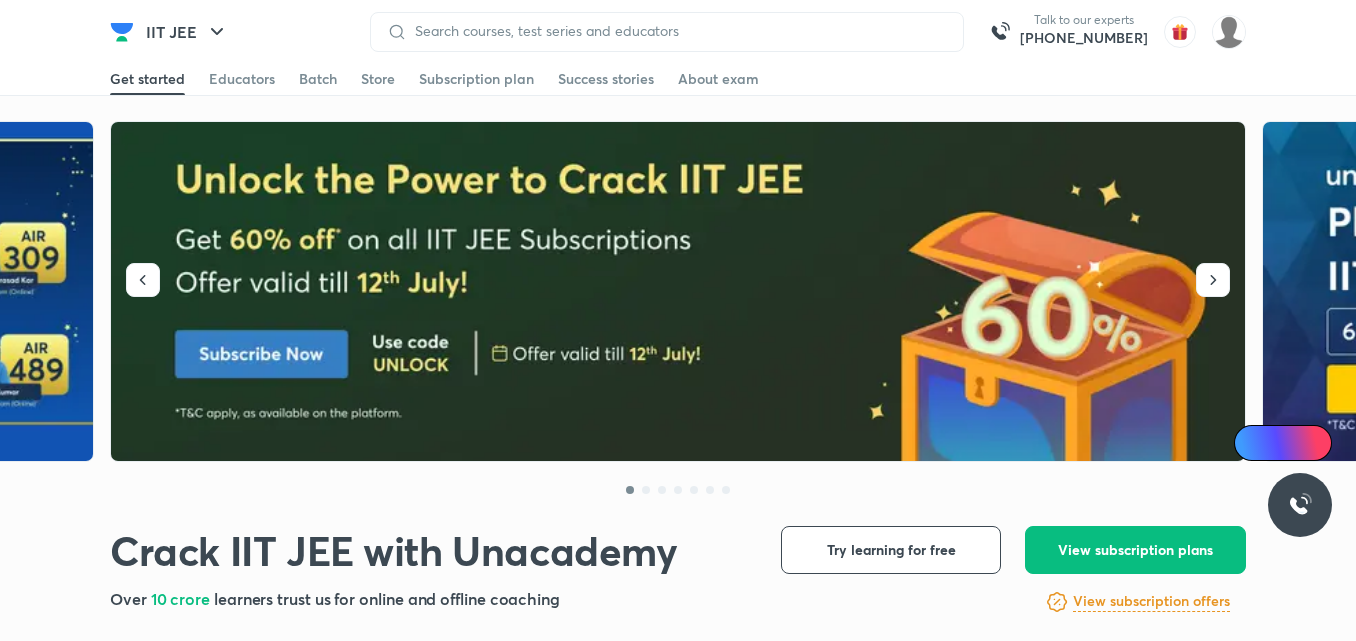 scroll, scrollTop: 0, scrollLeft: 0, axis: both 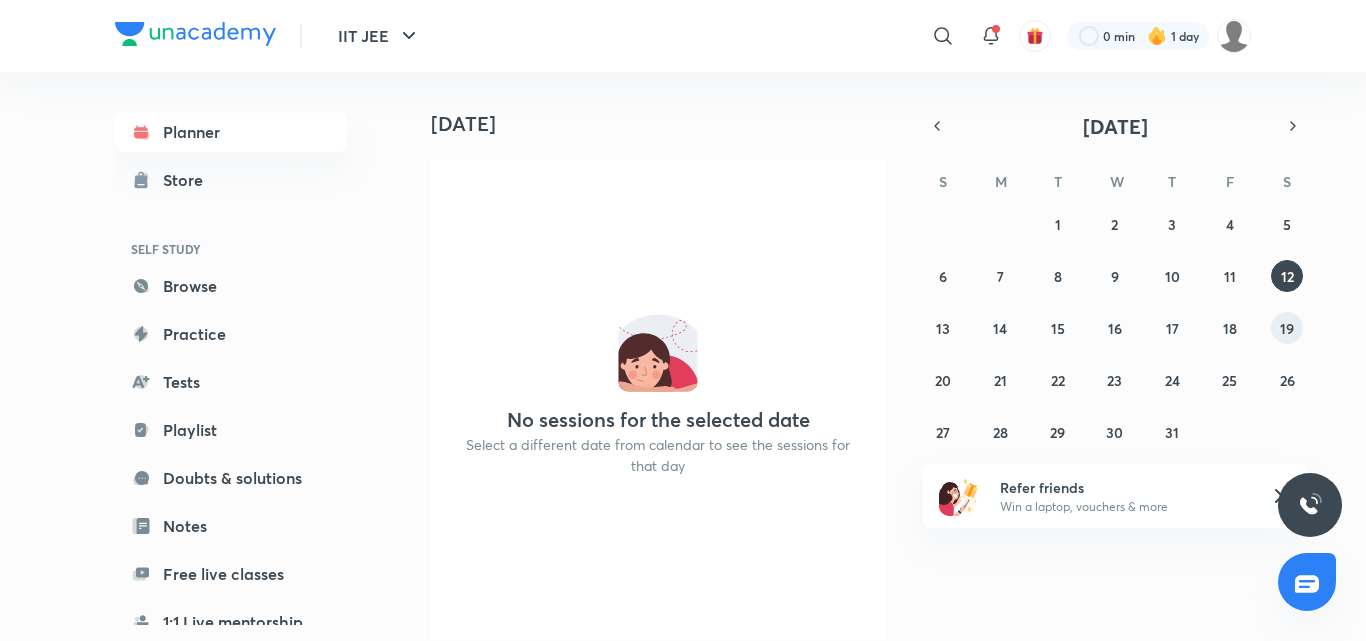 click on "19" at bounding box center (1287, 328) 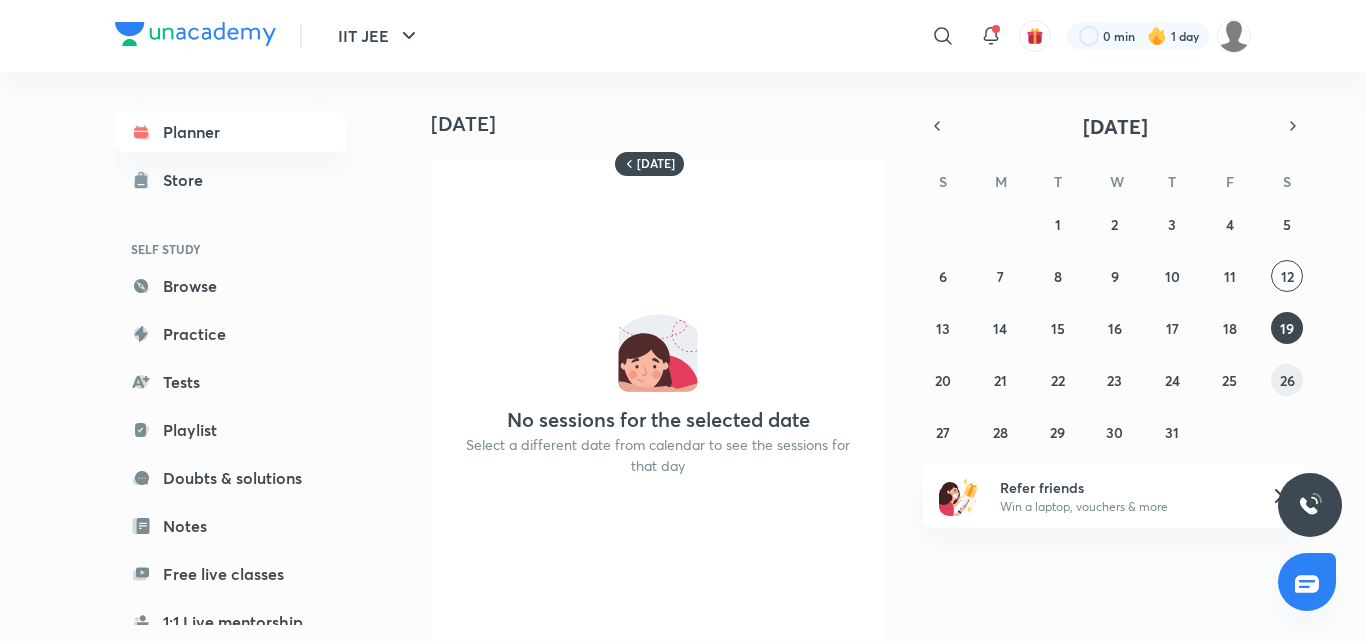 click on "26" at bounding box center [1287, 380] 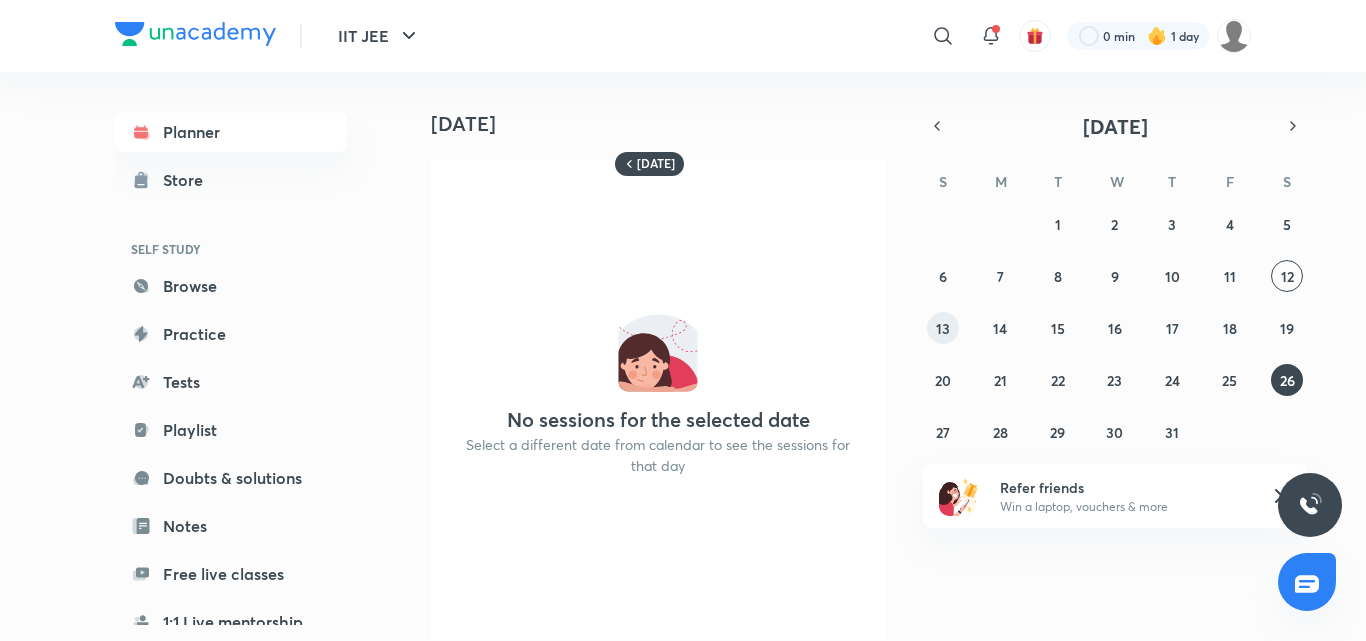 click on "13" at bounding box center (943, 328) 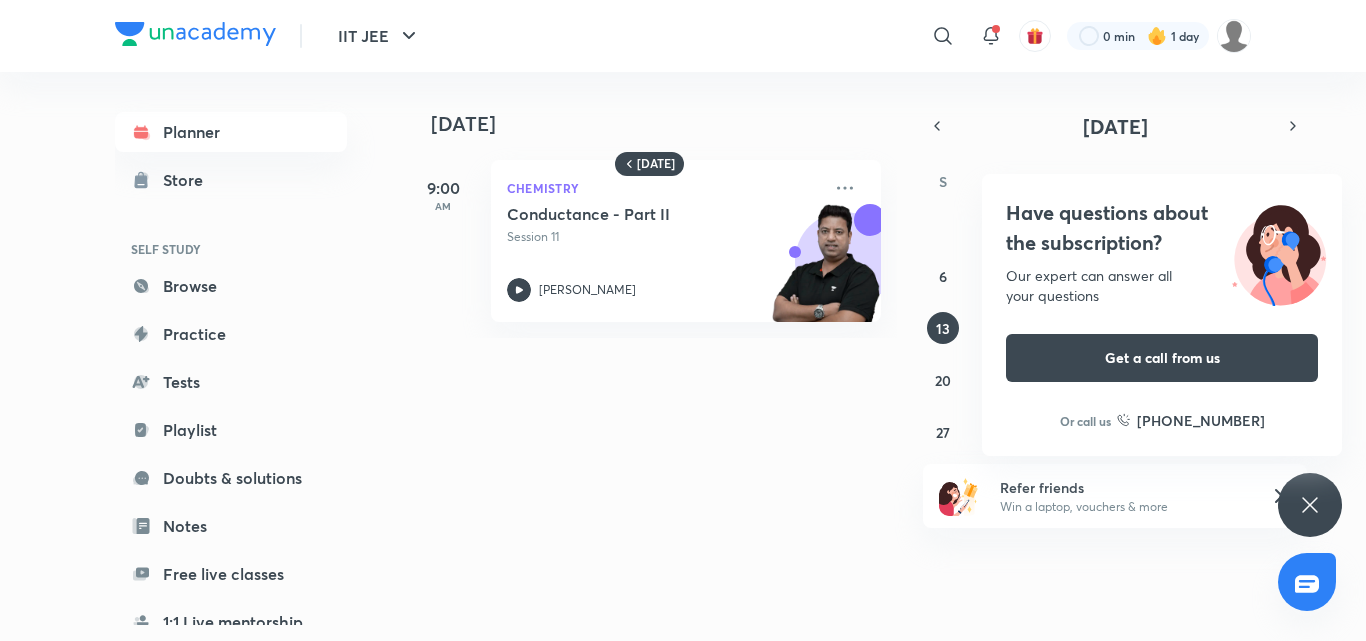 click 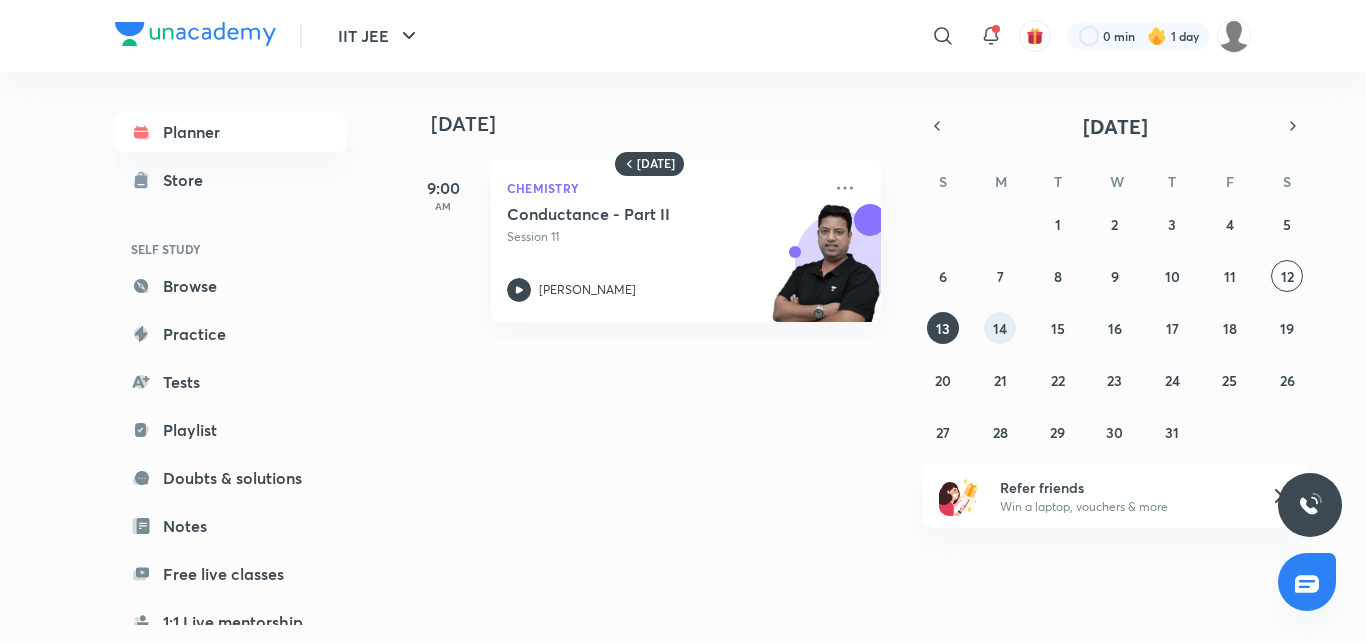 click on "14" at bounding box center (1000, 328) 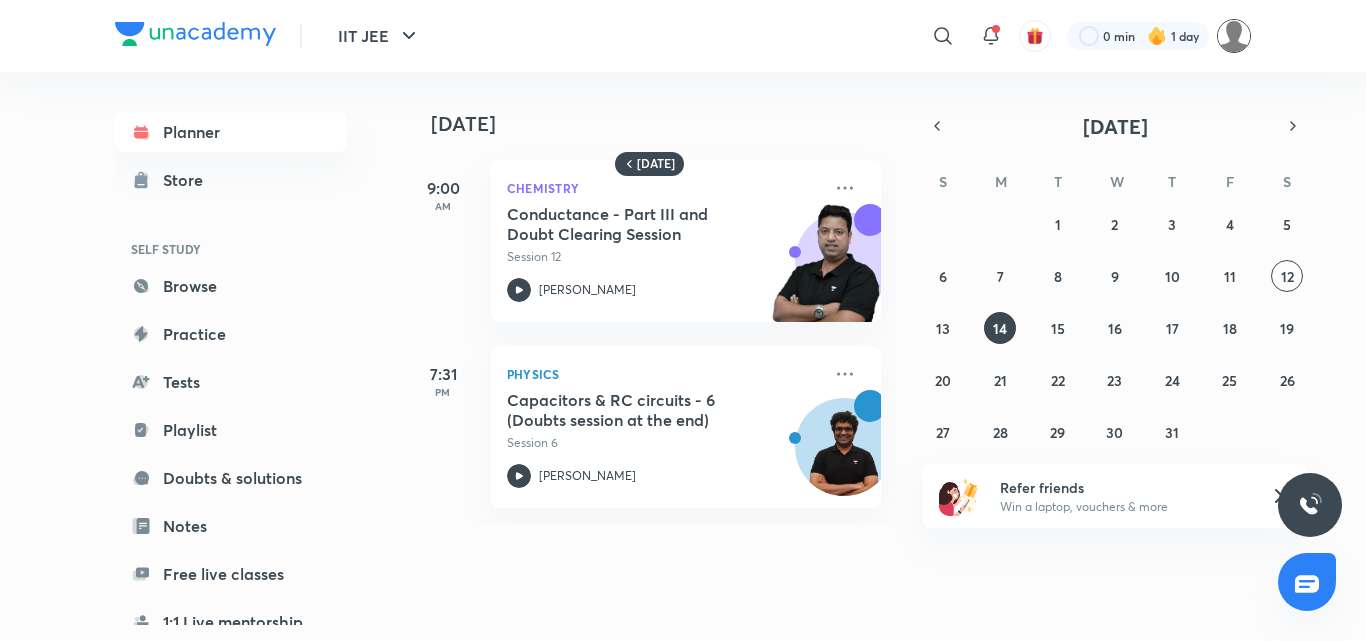 click at bounding box center [1234, 36] 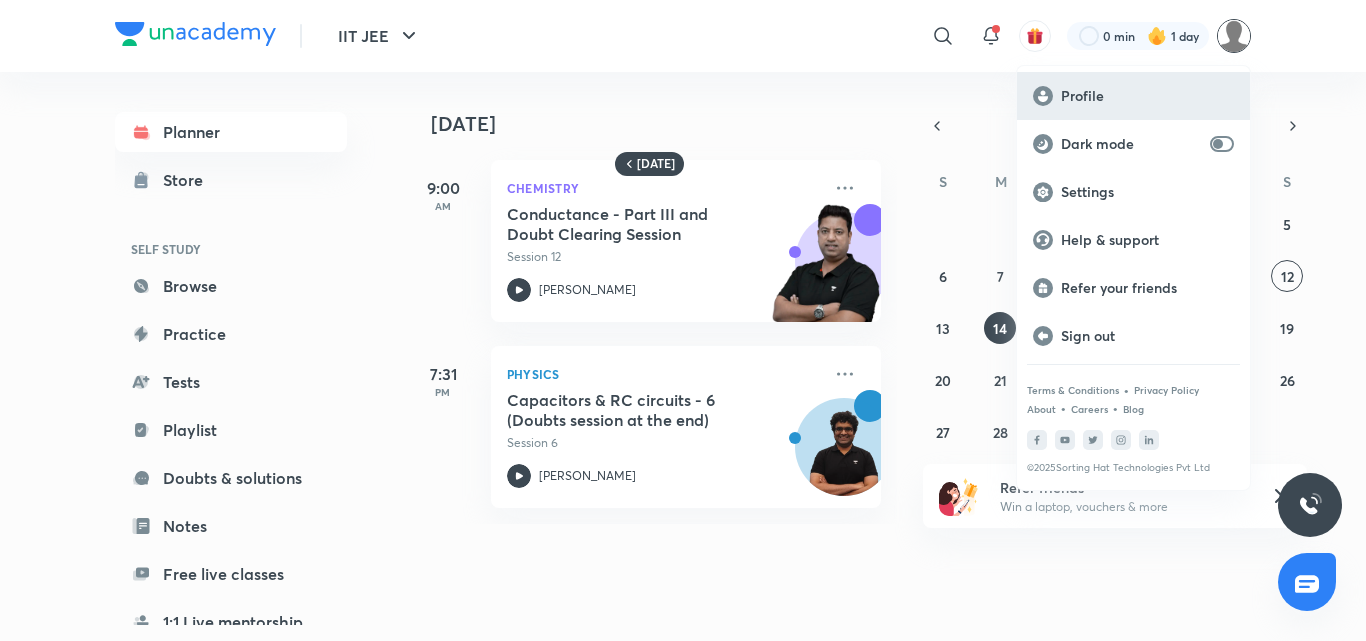 click on "Profile" at bounding box center [1147, 96] 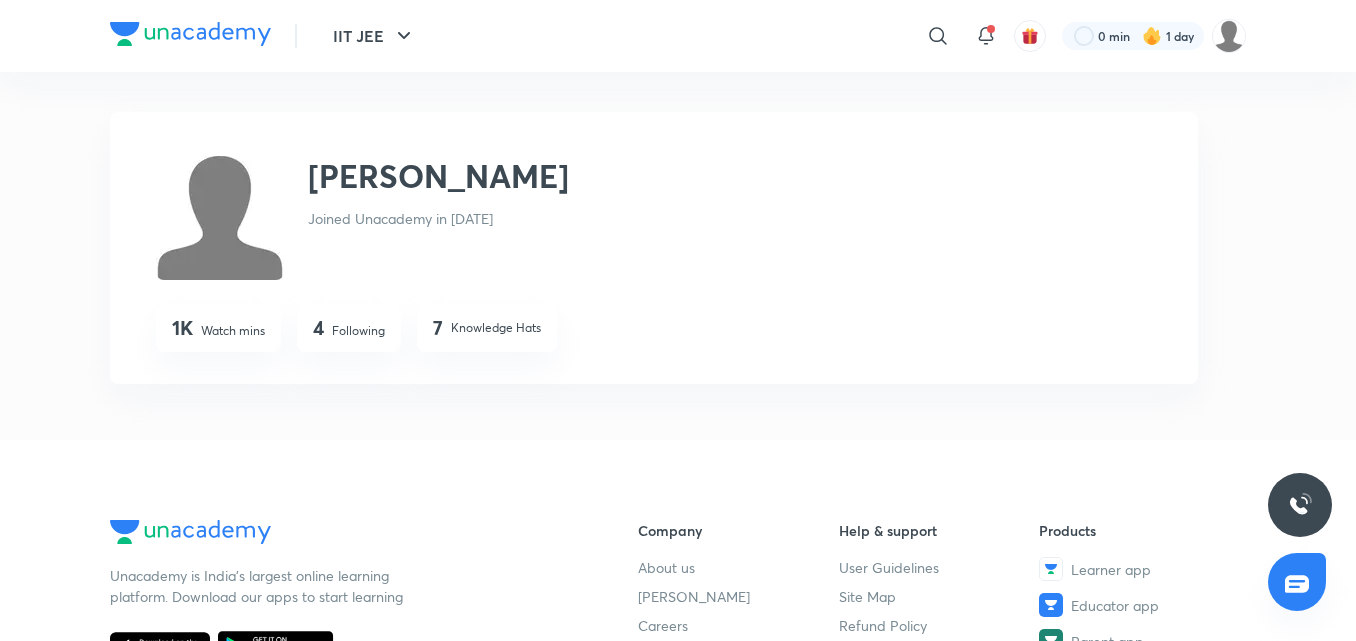click on "4 Following" at bounding box center (349, 328) 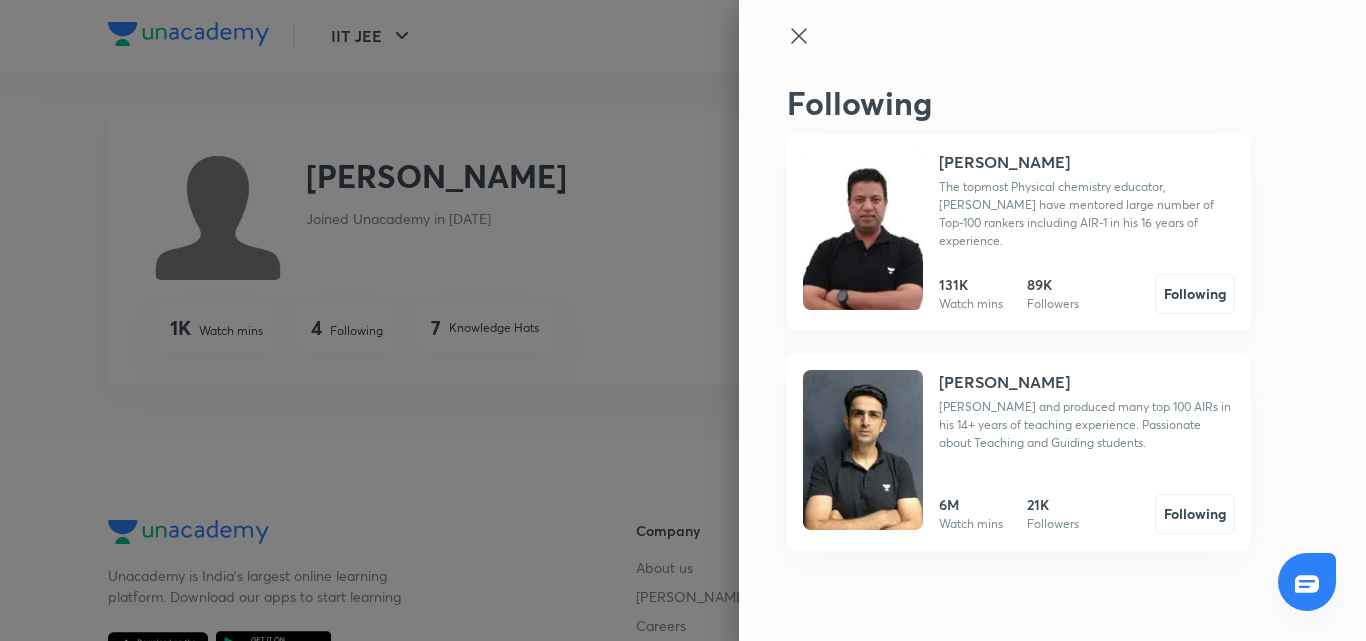 click on "Following [PERSON_NAME] The topmost Physical chemistry educator, [PERSON_NAME] have mentored large number of Top-100 rankers including AIR-1 in his 16 years of experience. 131K Watch mins 89K Followers Following [PERSON_NAME] and produced many top 100 AIRs in his 14+ years of teaching experience. Passionate about Teaching and Guiding students. 6M Watch mins 21K Followers Following" at bounding box center [1052, 320] 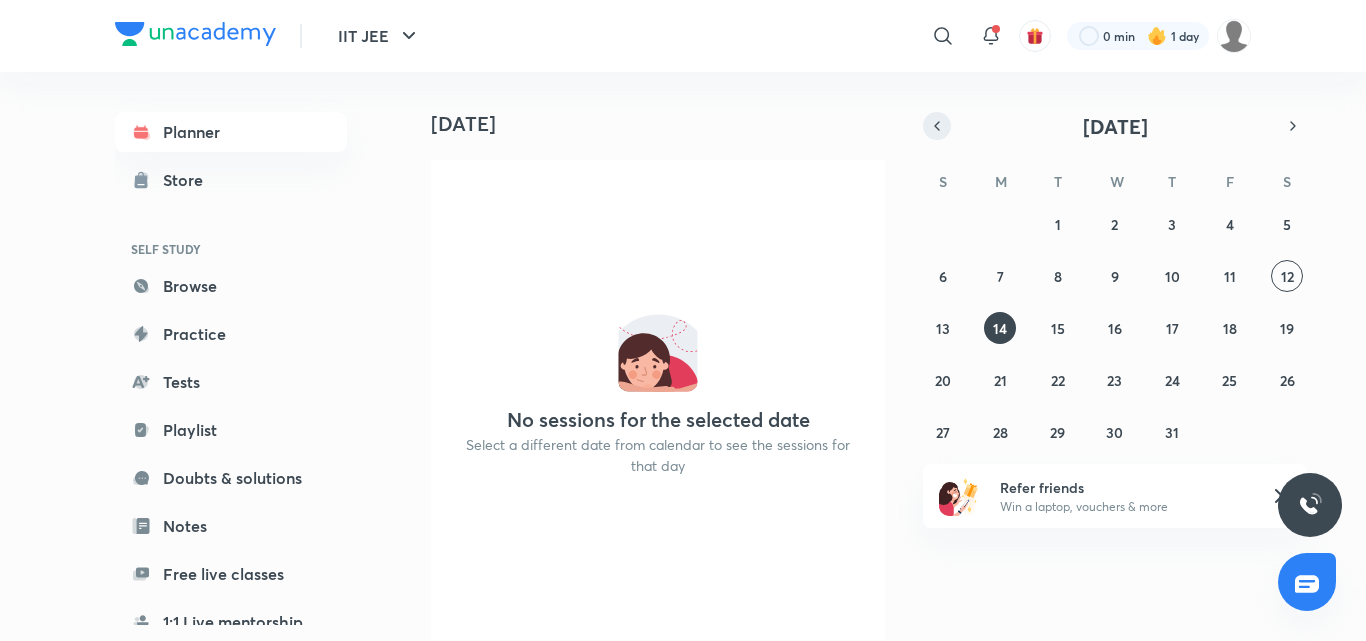 click 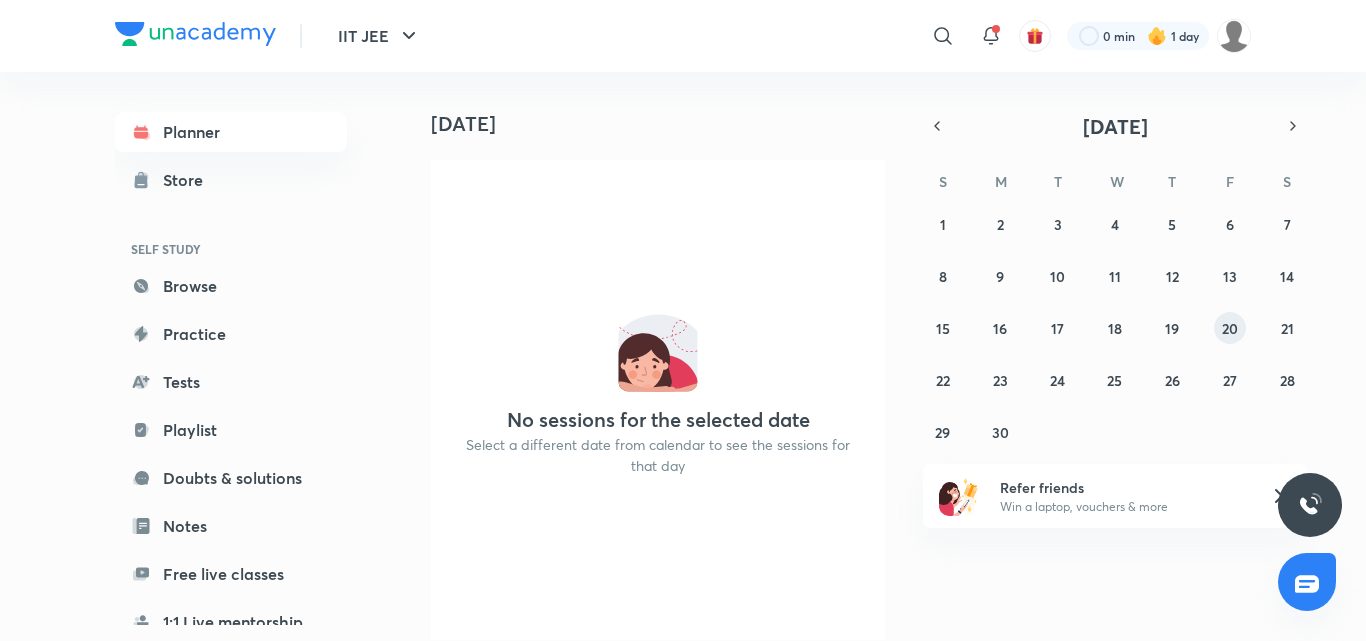 click on "20" at bounding box center [1230, 328] 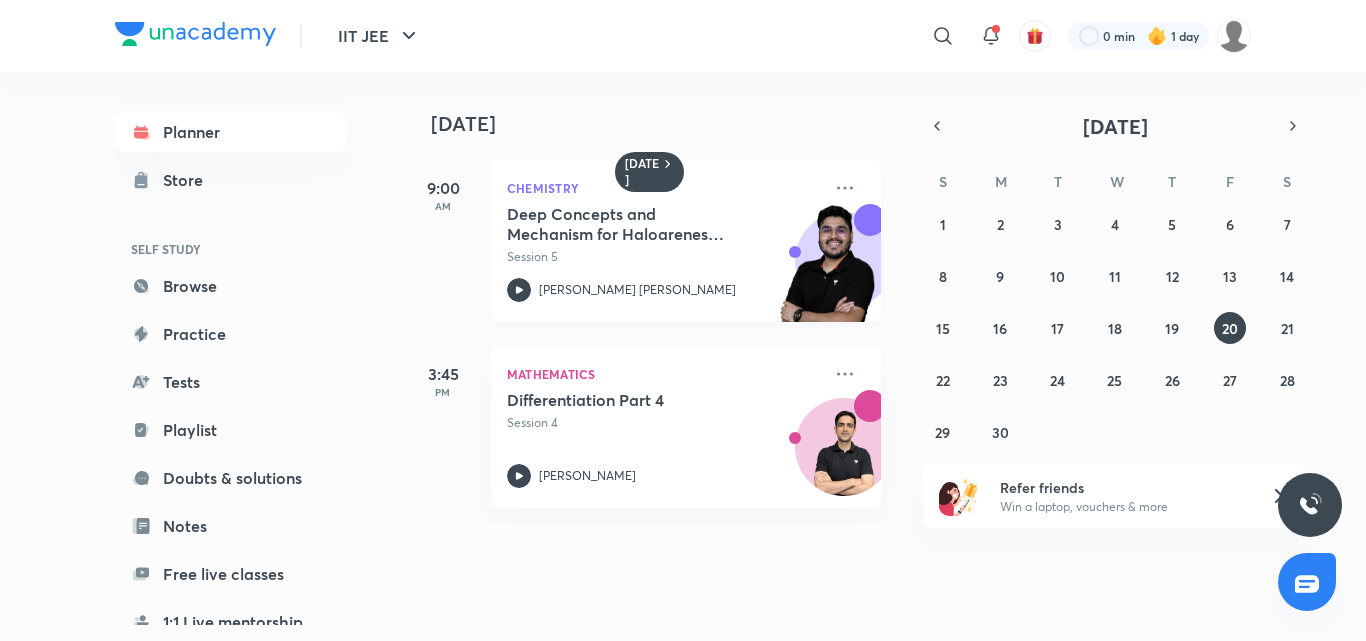 click on "[PERSON_NAME] [PERSON_NAME]" at bounding box center [637, 290] 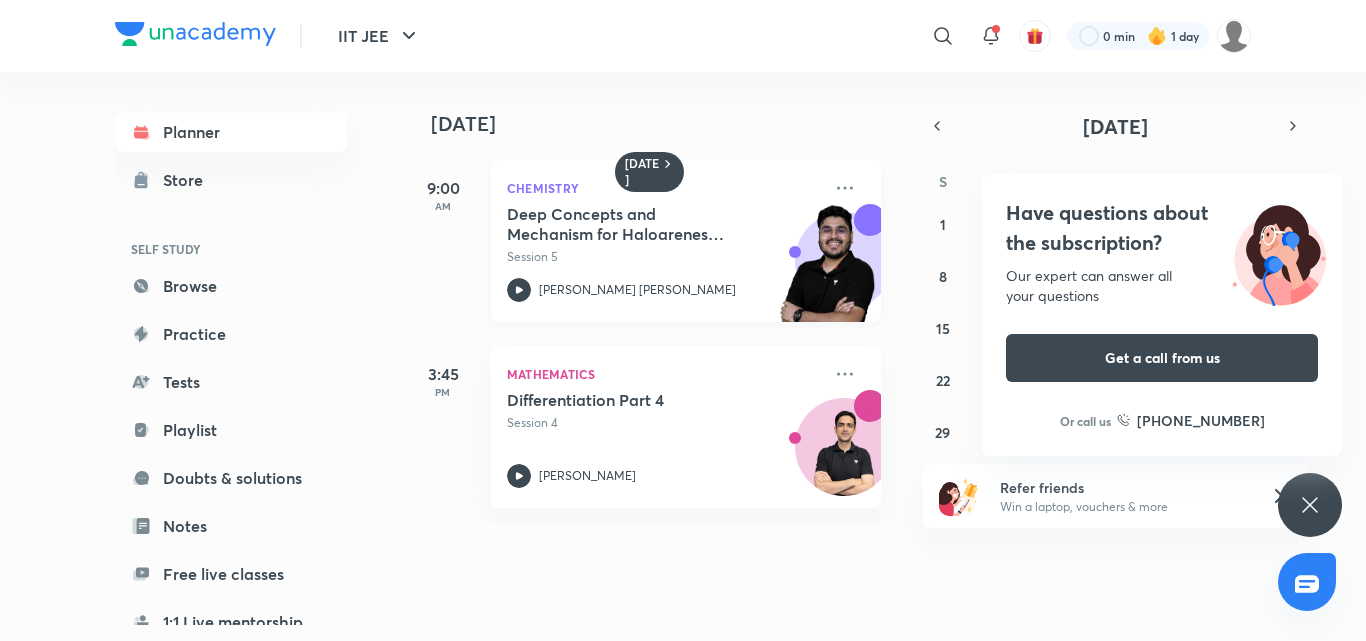 click at bounding box center [826, 273] 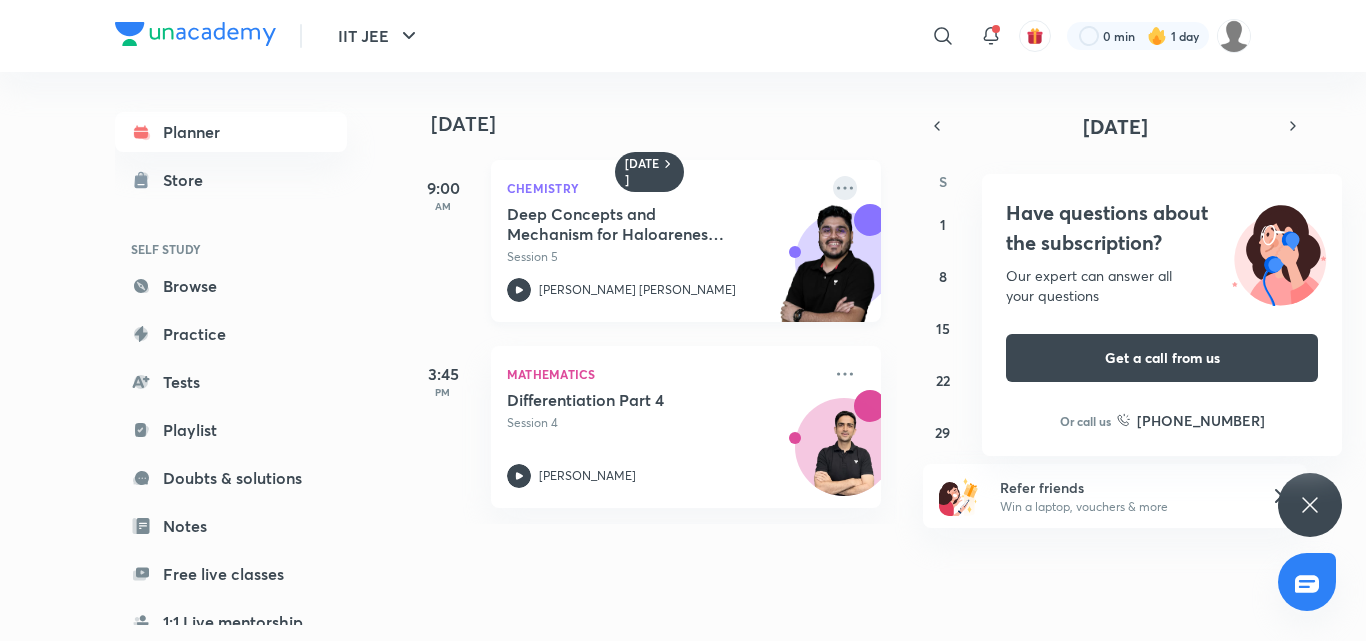 click 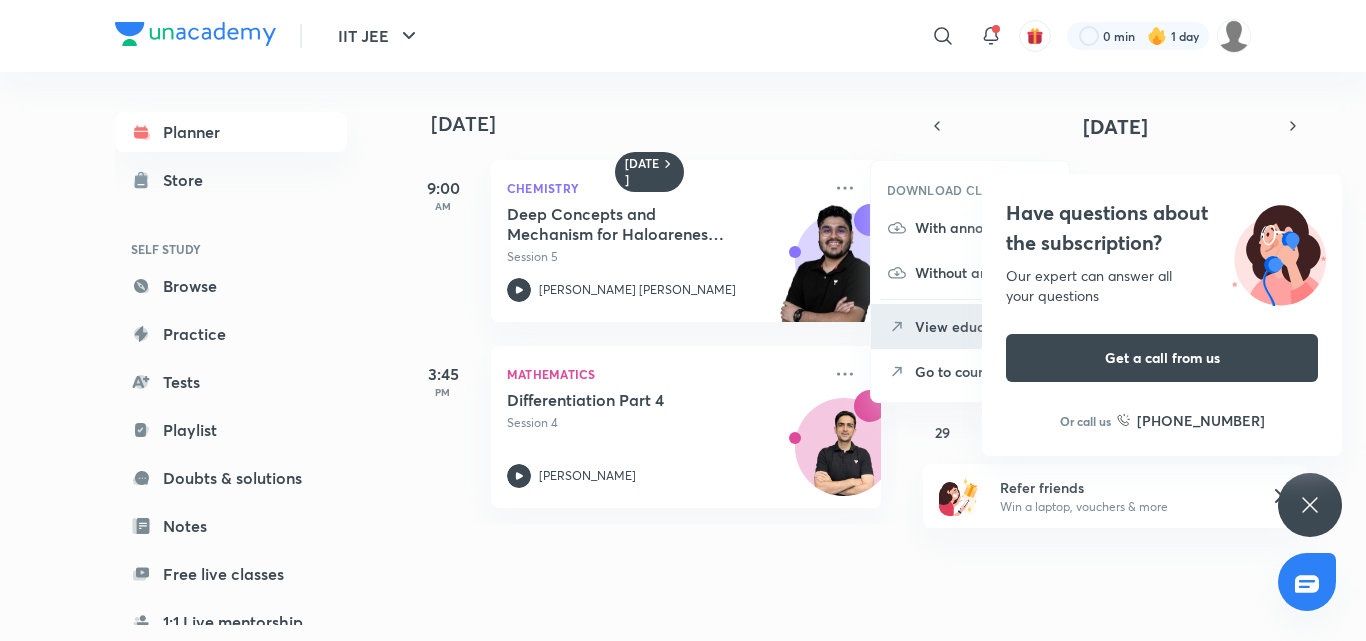 click on "View educator" at bounding box center (970, 326) 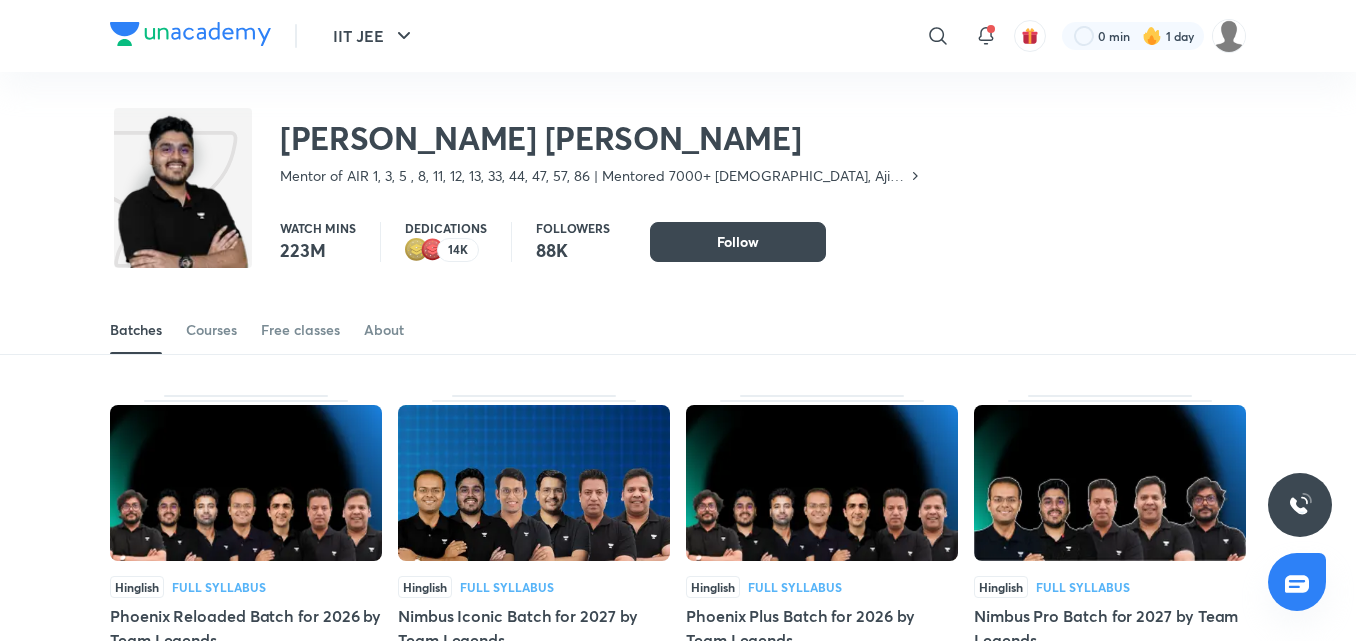 click on "Batches Courses Free classes About" at bounding box center [678, 330] 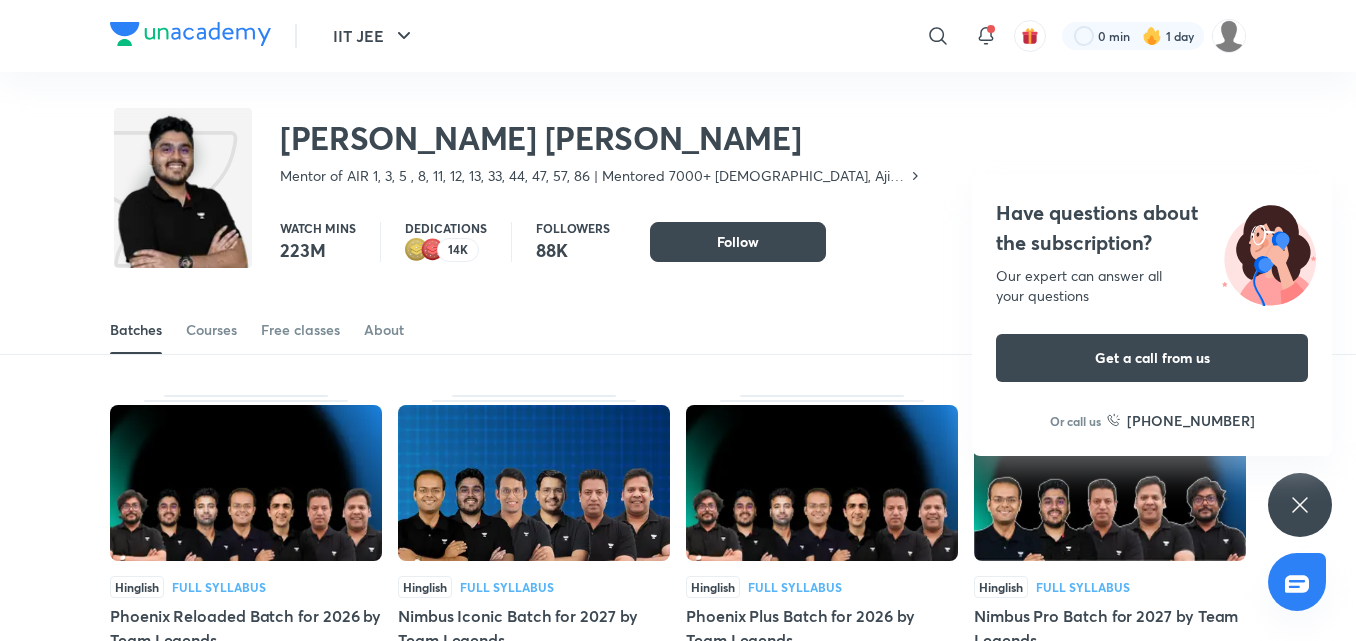 click on "Have questions about the subscription? Our expert can answer all your questions Get a call from us Or call us [PHONE_NUMBER]" at bounding box center (1300, 505) 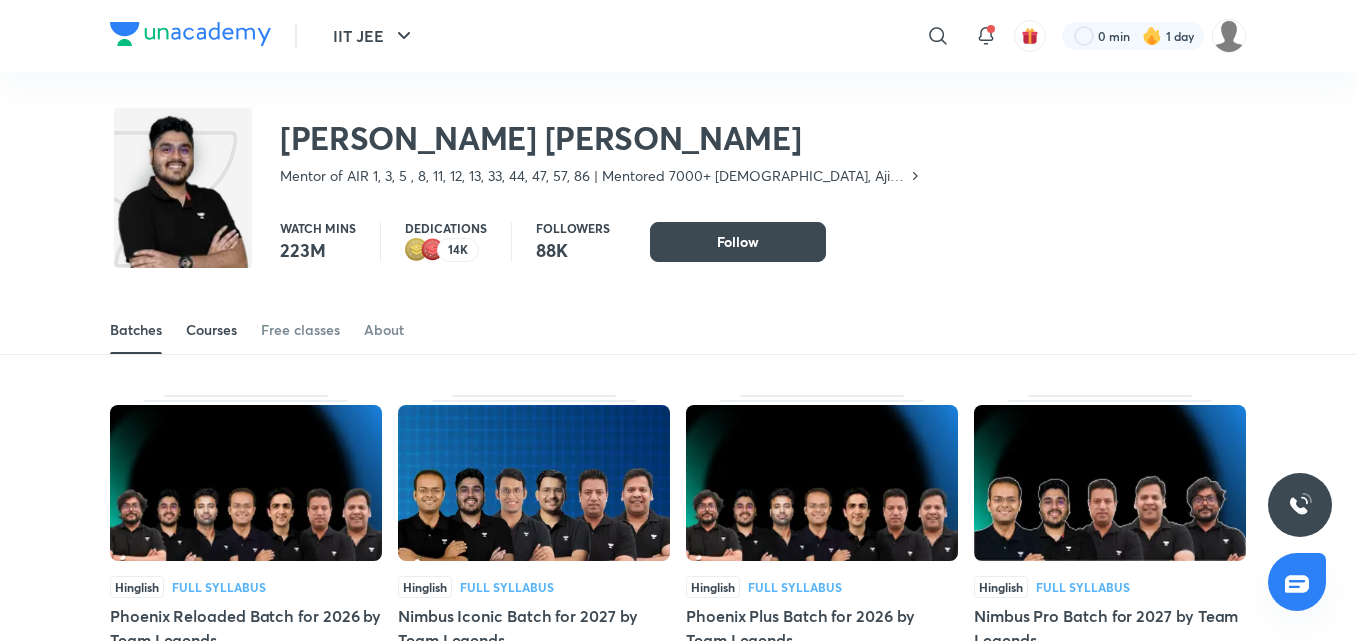 click on "Courses" at bounding box center (211, 330) 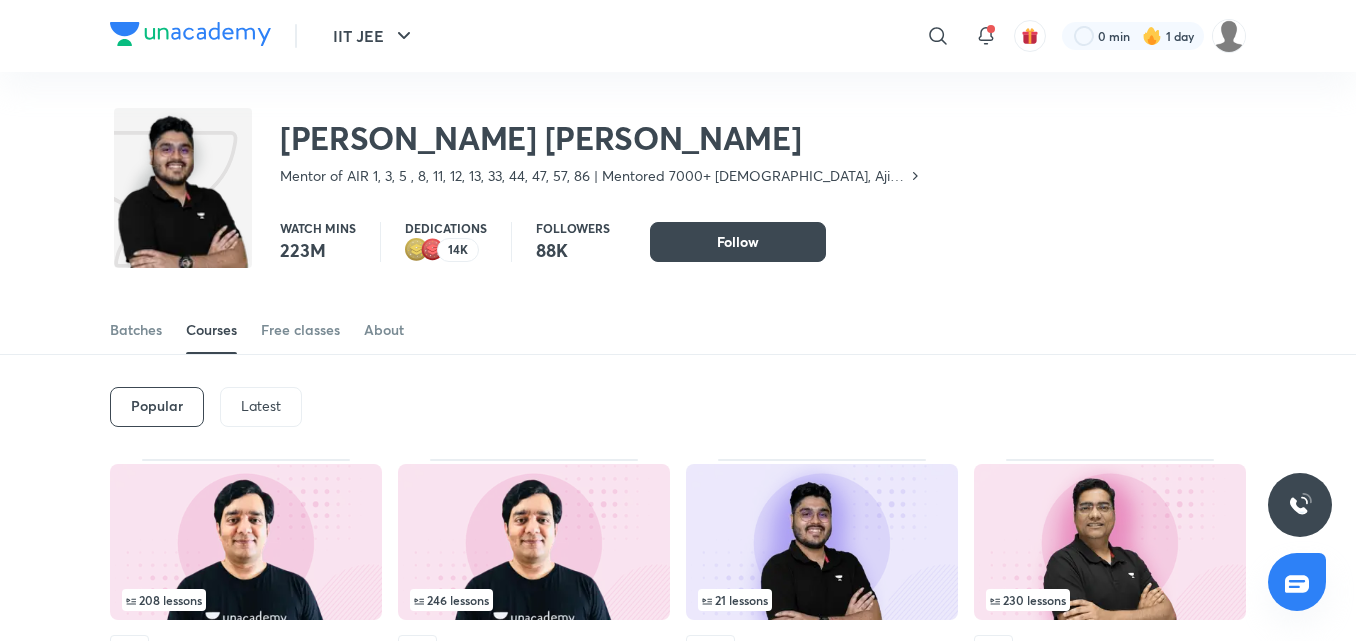 click on "Latest" at bounding box center (261, 406) 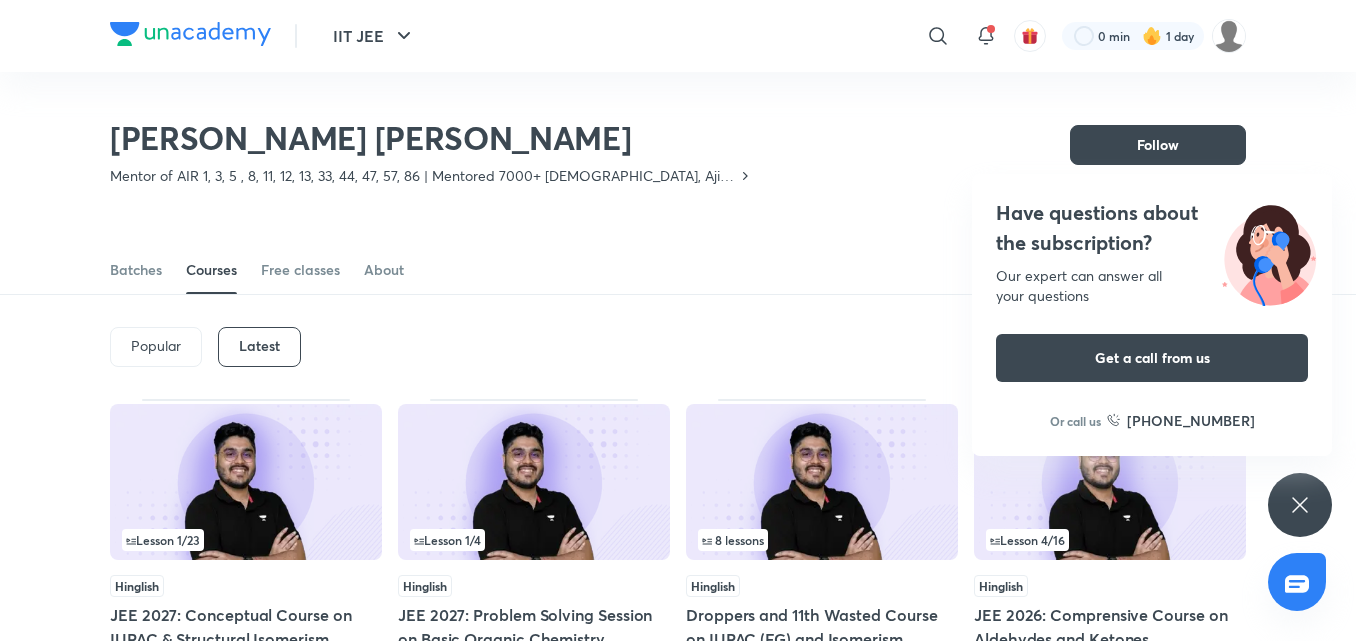 scroll, scrollTop: 615, scrollLeft: 0, axis: vertical 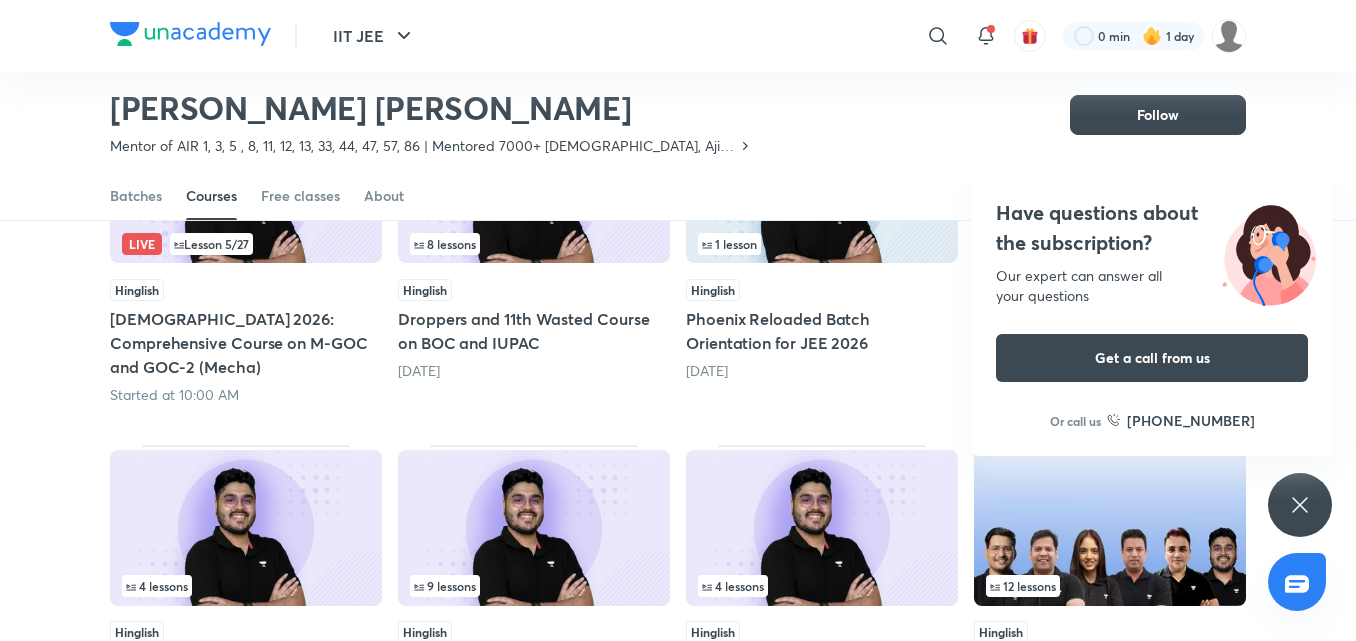 click on "Have questions about the subscription? Our expert can answer all your questions Get a call from us Or call us [PHONE_NUMBER]" at bounding box center [1300, 505] 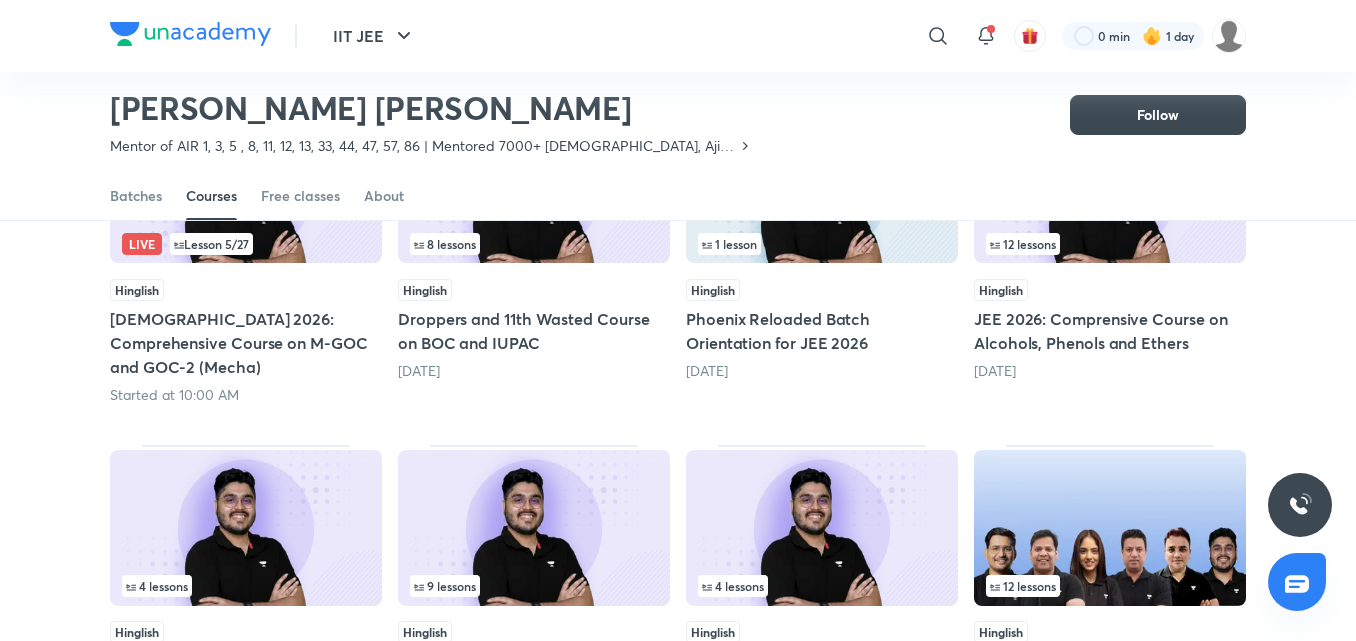 scroll, scrollTop: 1176, scrollLeft: 0, axis: vertical 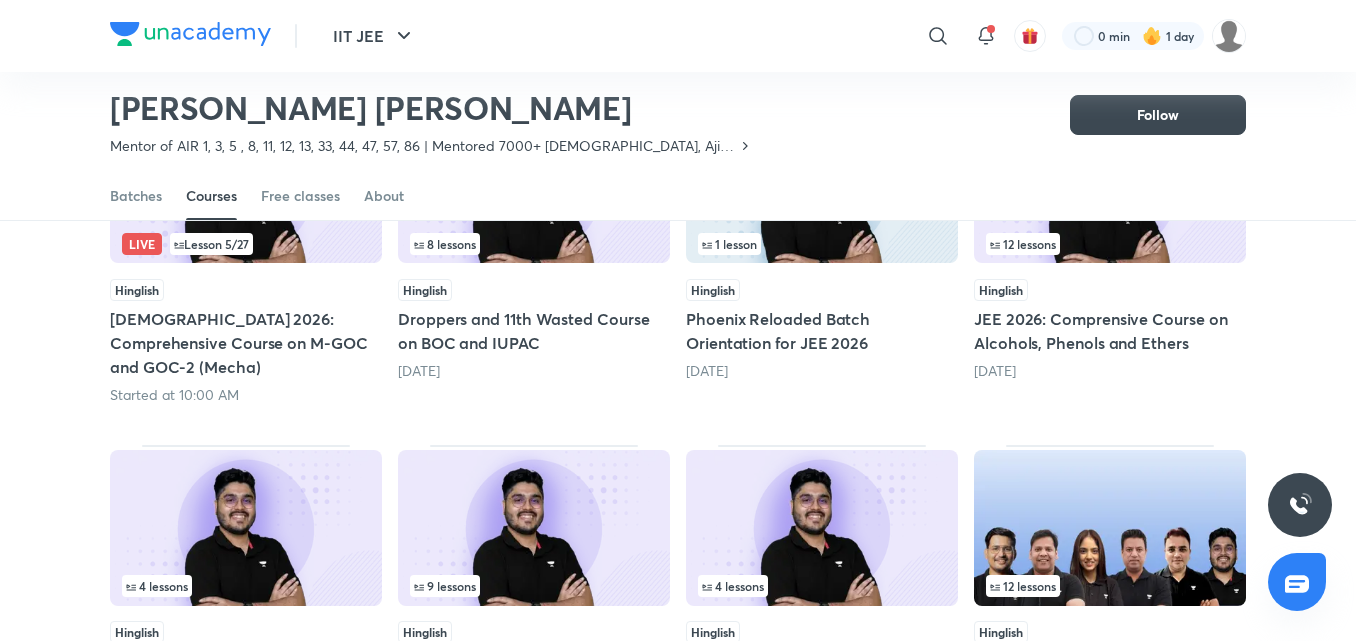 click on "Hinglish" at bounding box center [534, 632] 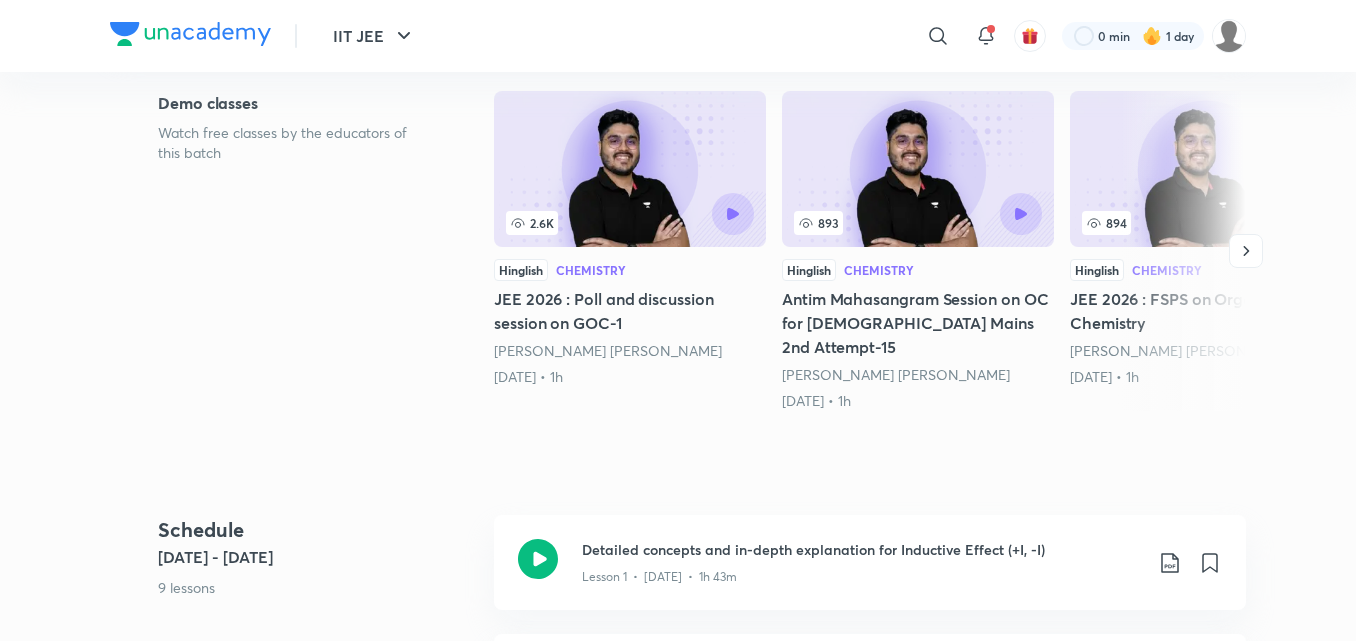 scroll, scrollTop: 0, scrollLeft: 0, axis: both 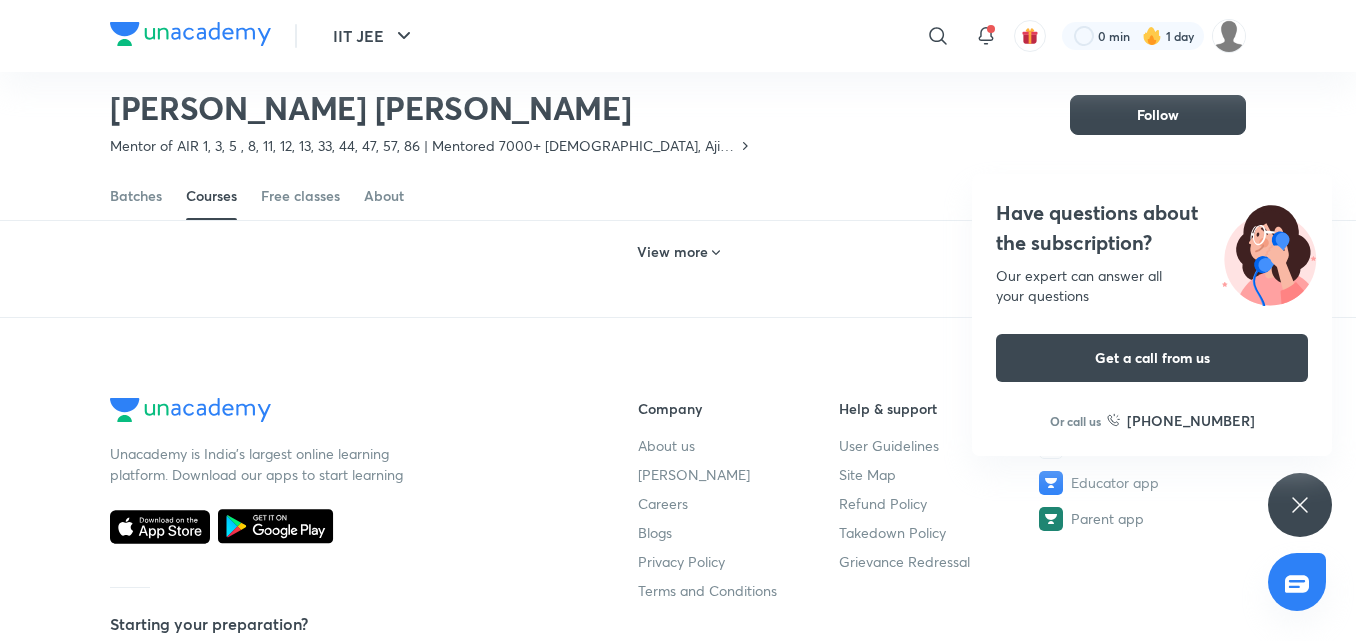 click 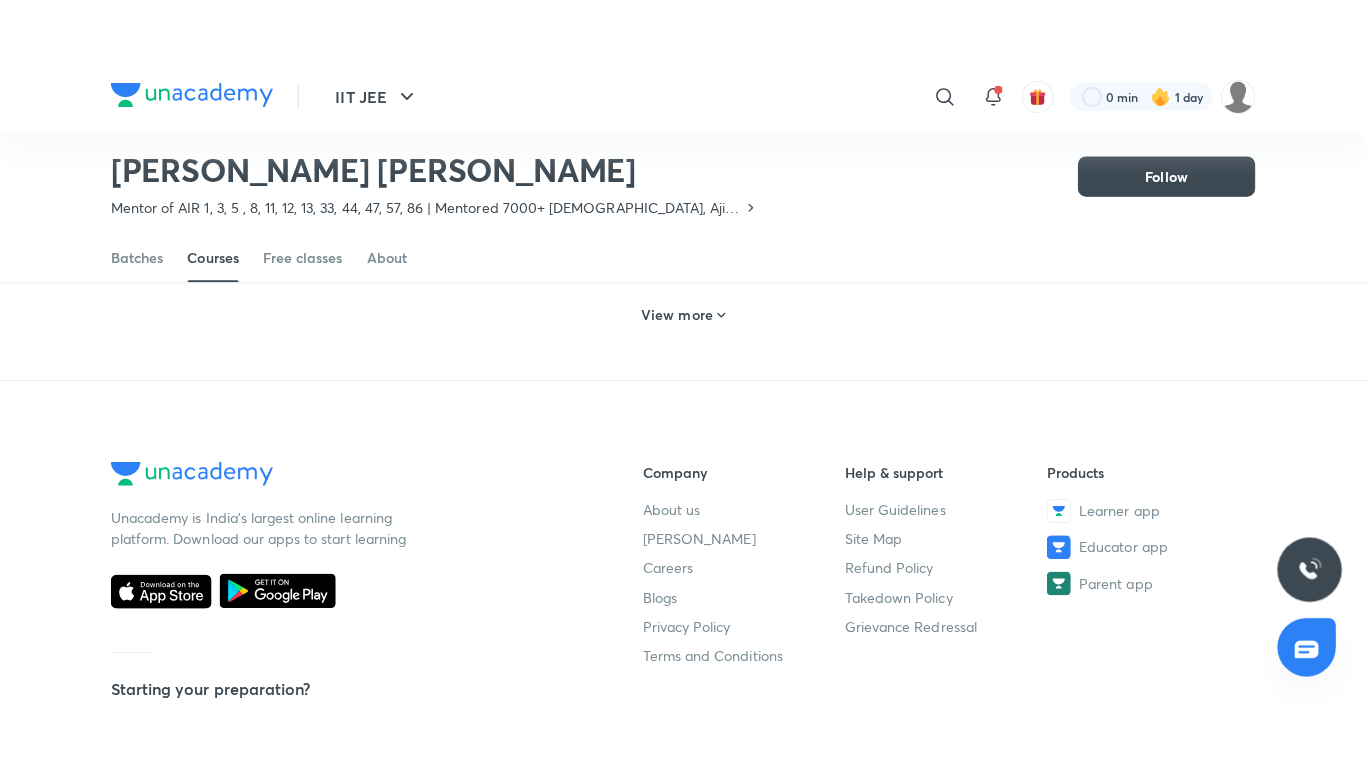 scroll, scrollTop: 0, scrollLeft: 0, axis: both 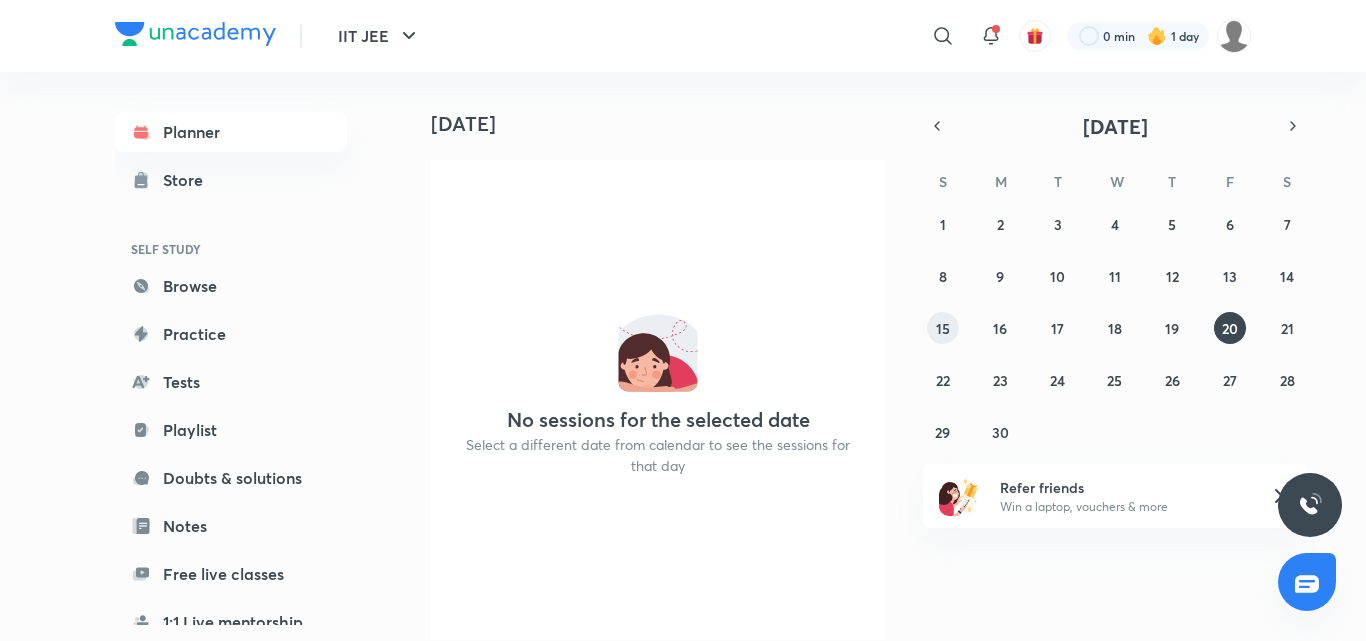 click on "15" at bounding box center (943, 328) 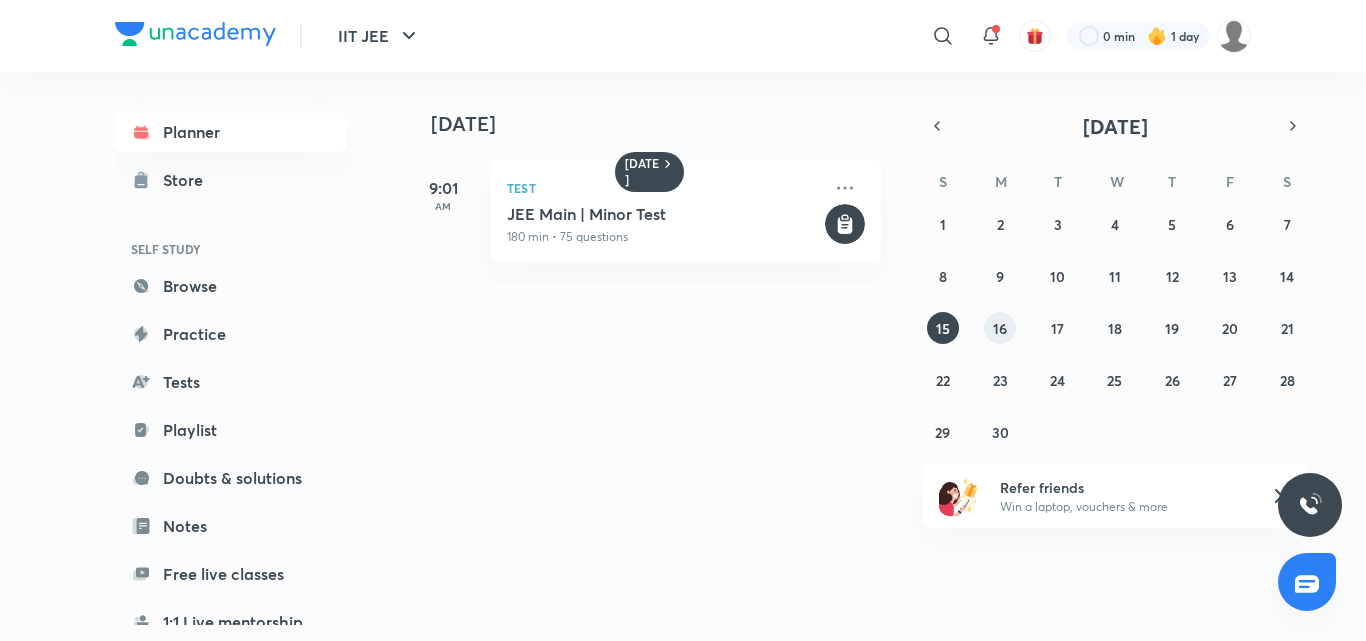click on "1 2 3 4 5 6 7 8 9 10 11 12 13 14 15 16 17 18 19 20 21 22 23 24 25 26 27 28 29 30 1 2 3 4 5" at bounding box center (1115, 328) 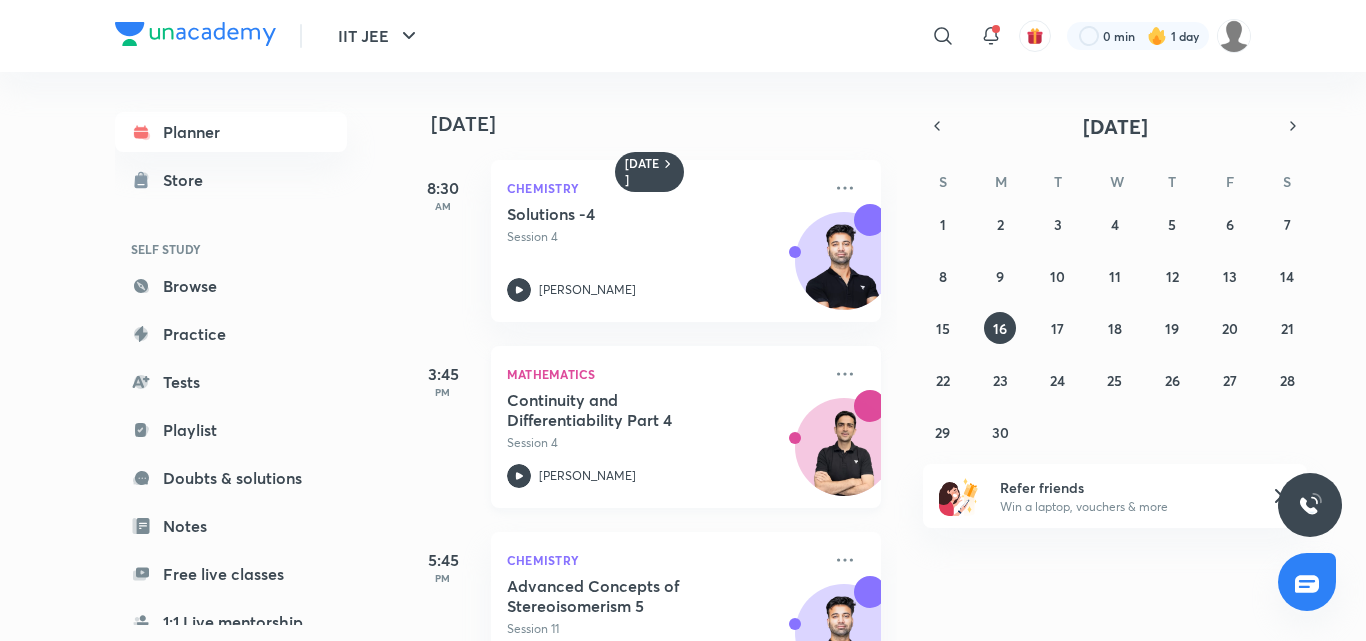 click 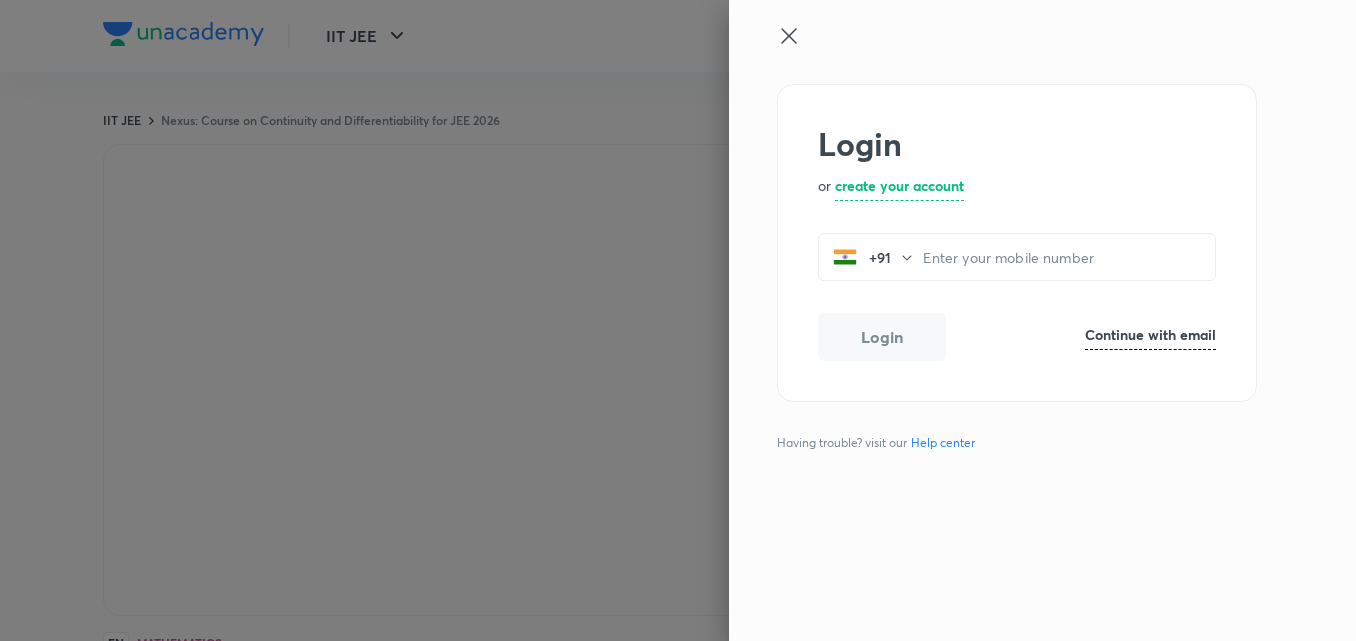 scroll, scrollTop: 0, scrollLeft: 0, axis: both 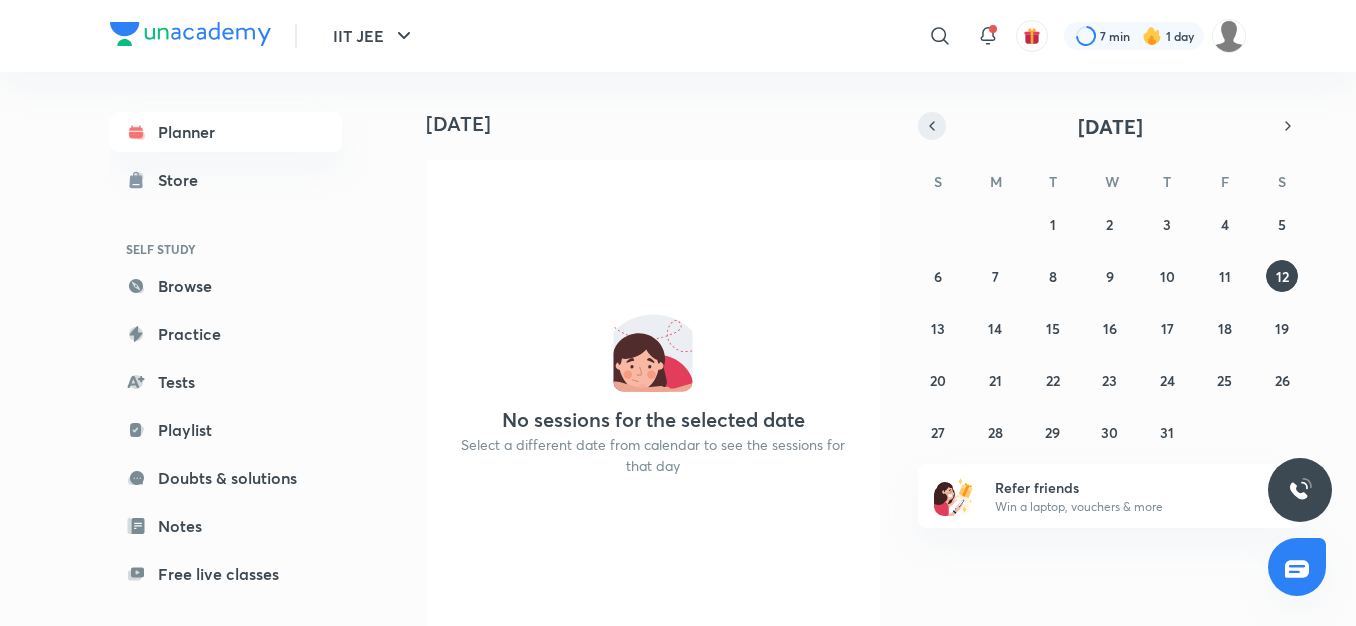 click 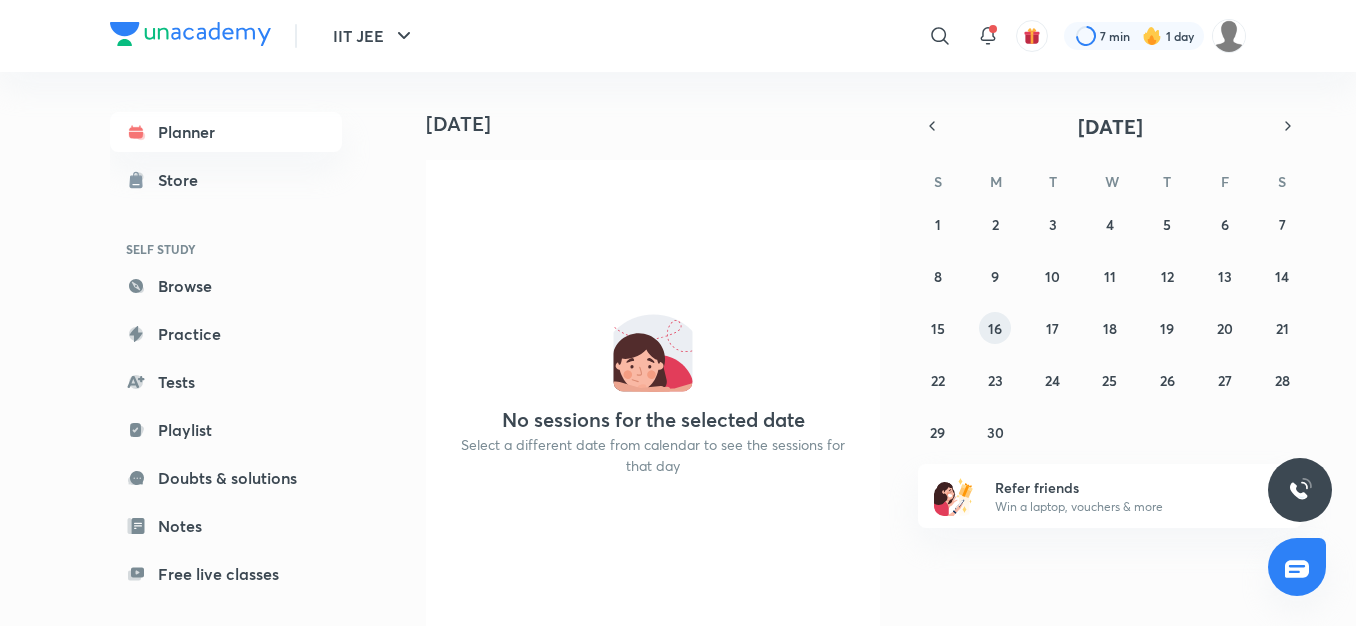 click on "16" at bounding box center (995, 328) 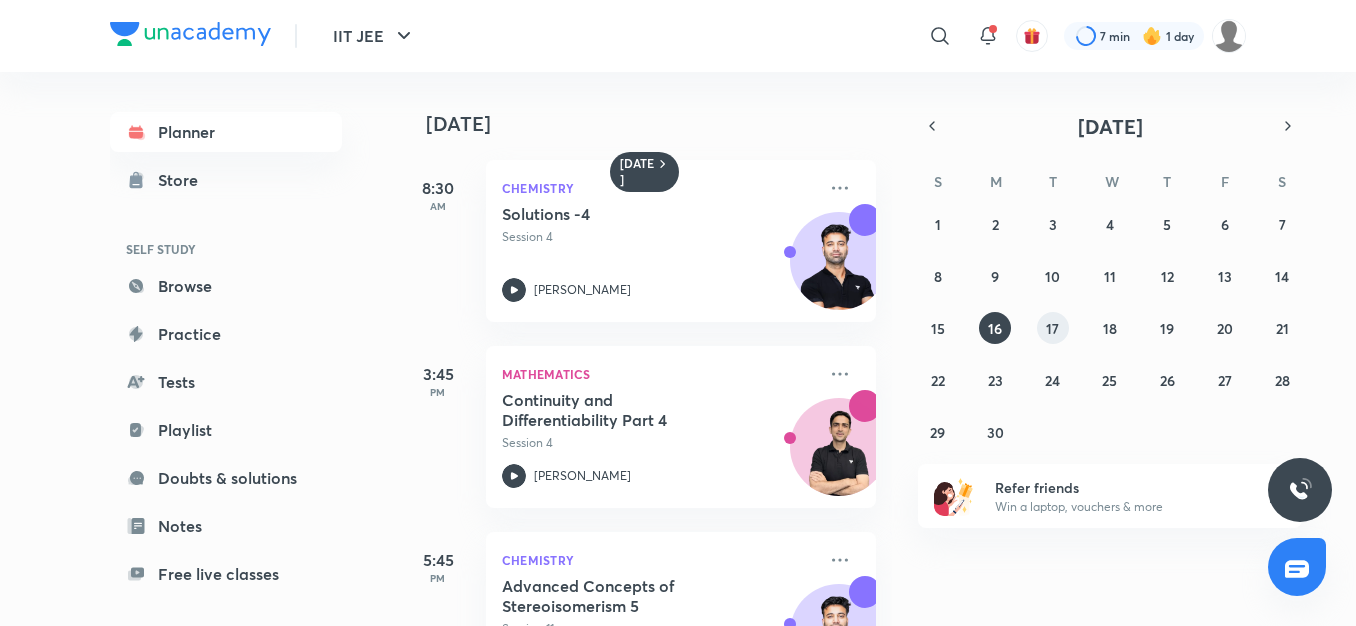 click on "17" at bounding box center (1053, 328) 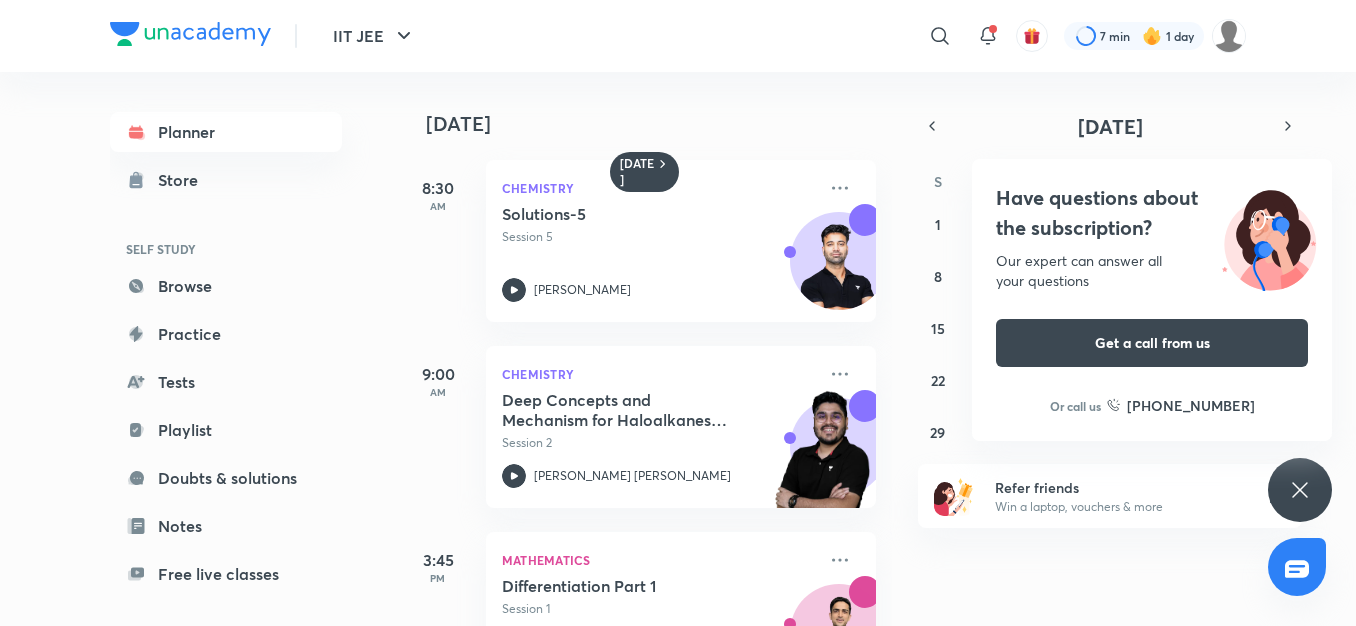 click on "Have questions about the subscription? Our expert can answer all your questions Get a call from us Or call us [PHONE_NUMBER]" at bounding box center [1300, 490] 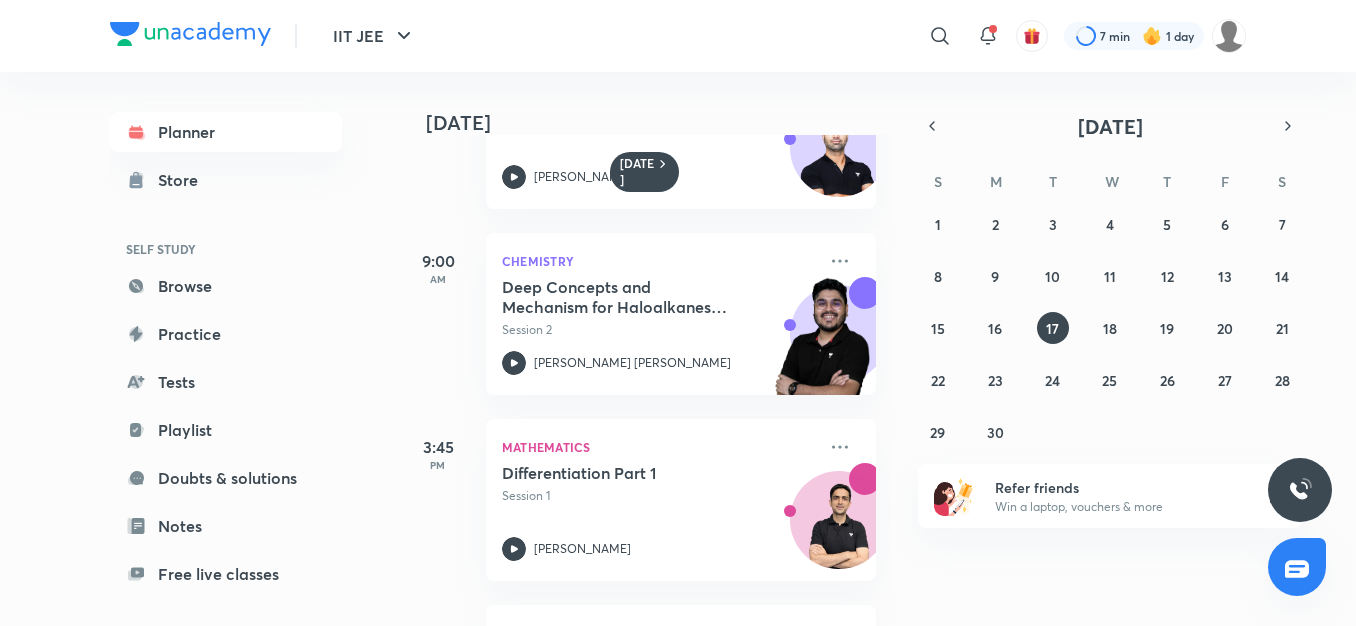 scroll, scrollTop: 160, scrollLeft: 0, axis: vertical 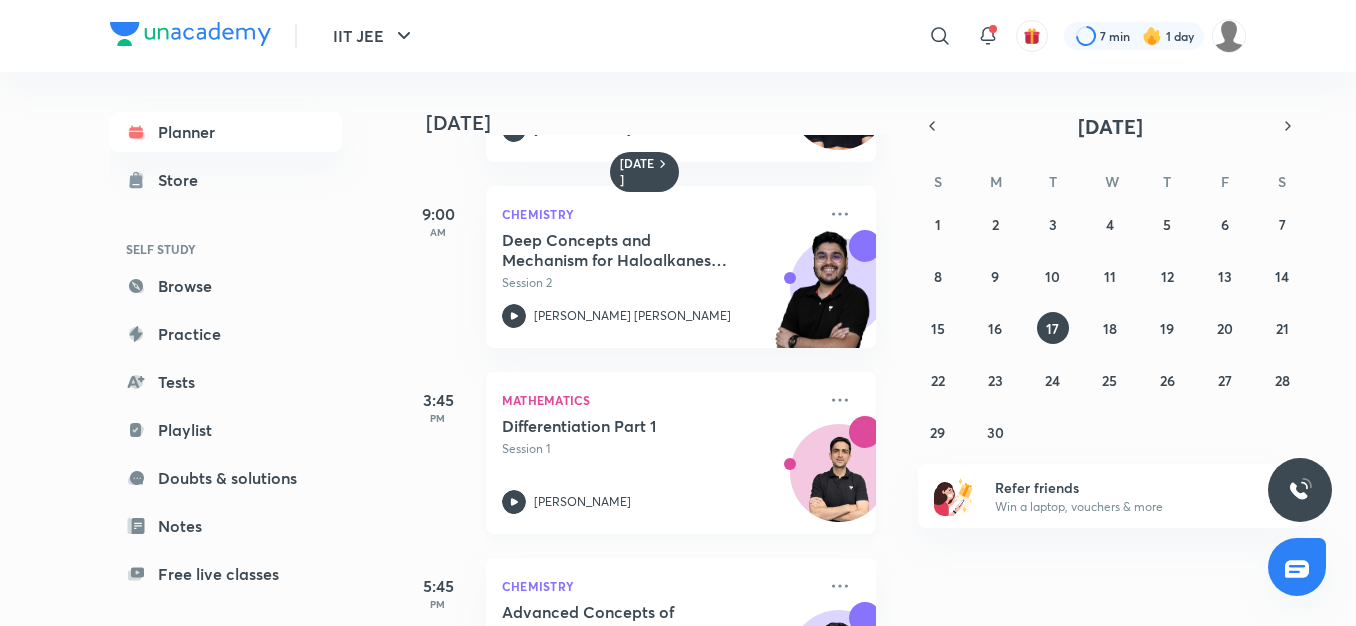 click 